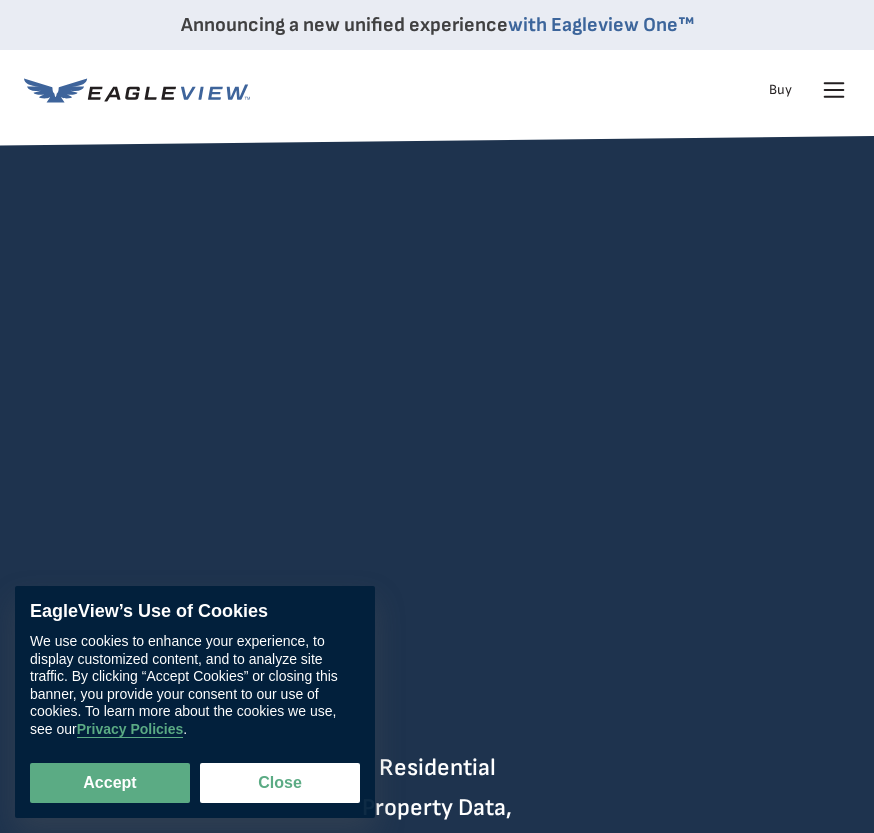 scroll, scrollTop: 0, scrollLeft: 0, axis: both 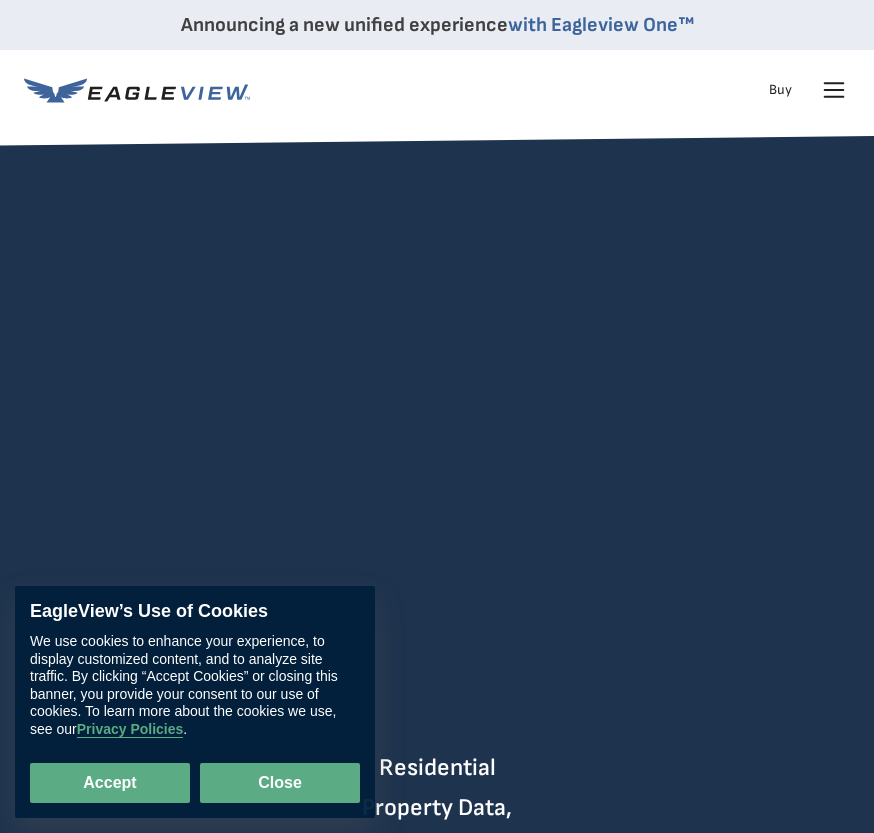 click on "Close" at bounding box center [280, 783] 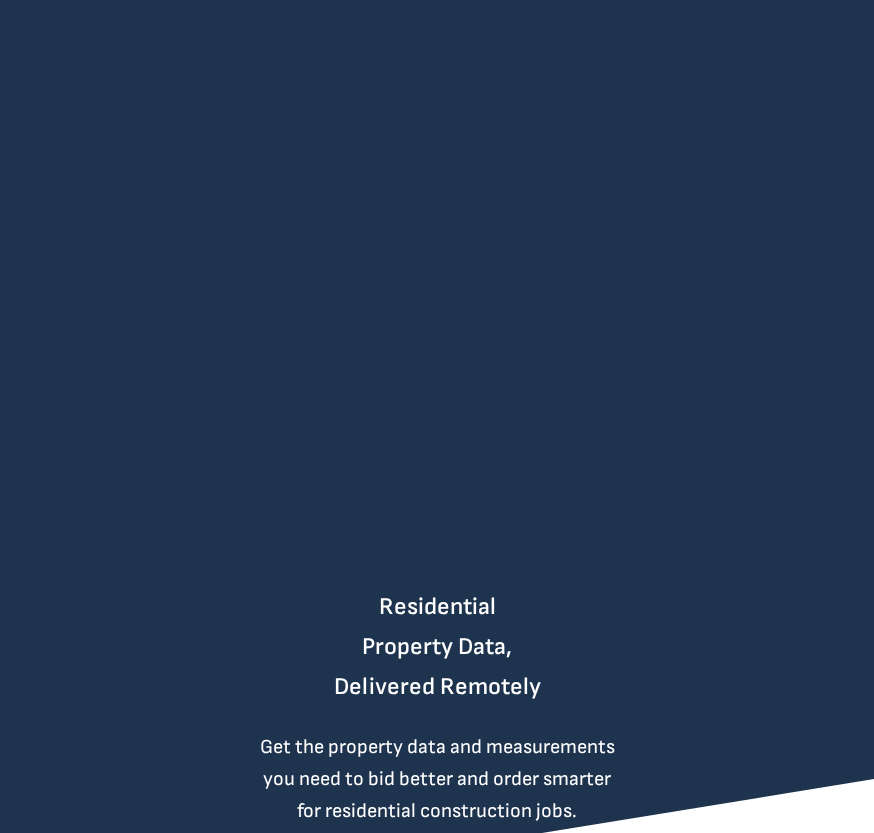 scroll, scrollTop: 0, scrollLeft: 0, axis: both 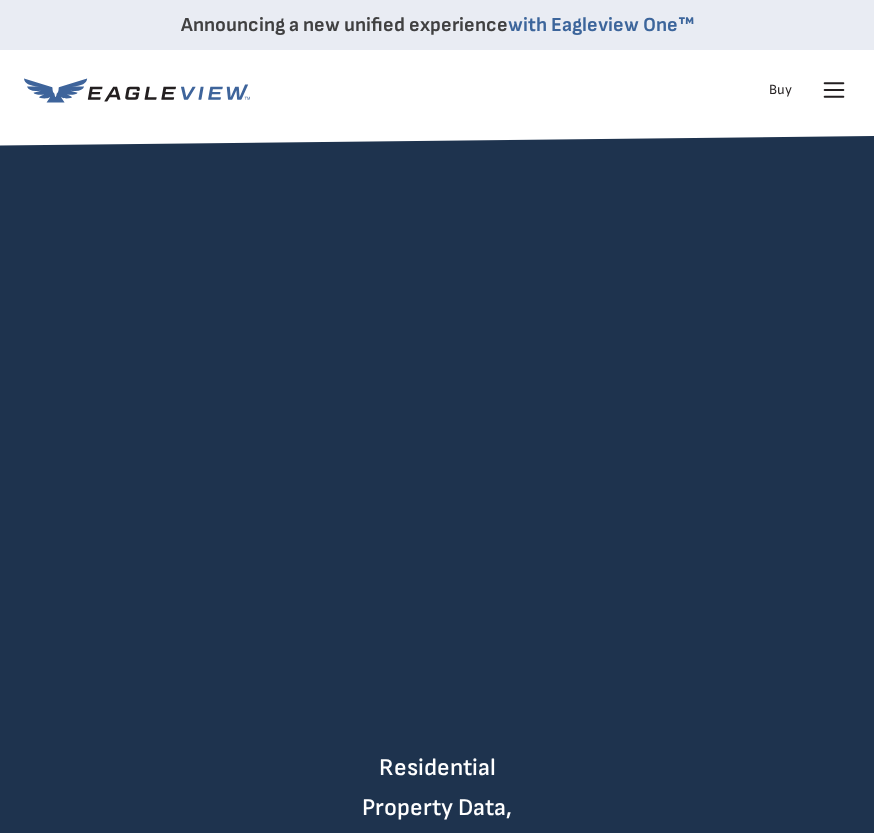 click 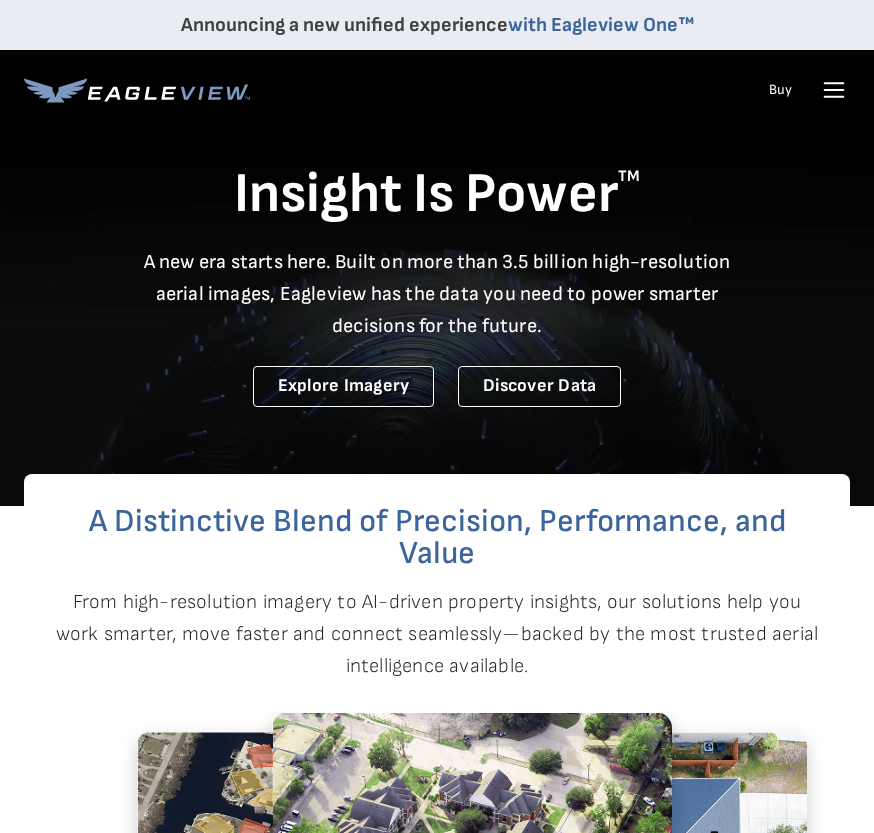 scroll, scrollTop: 0, scrollLeft: 0, axis: both 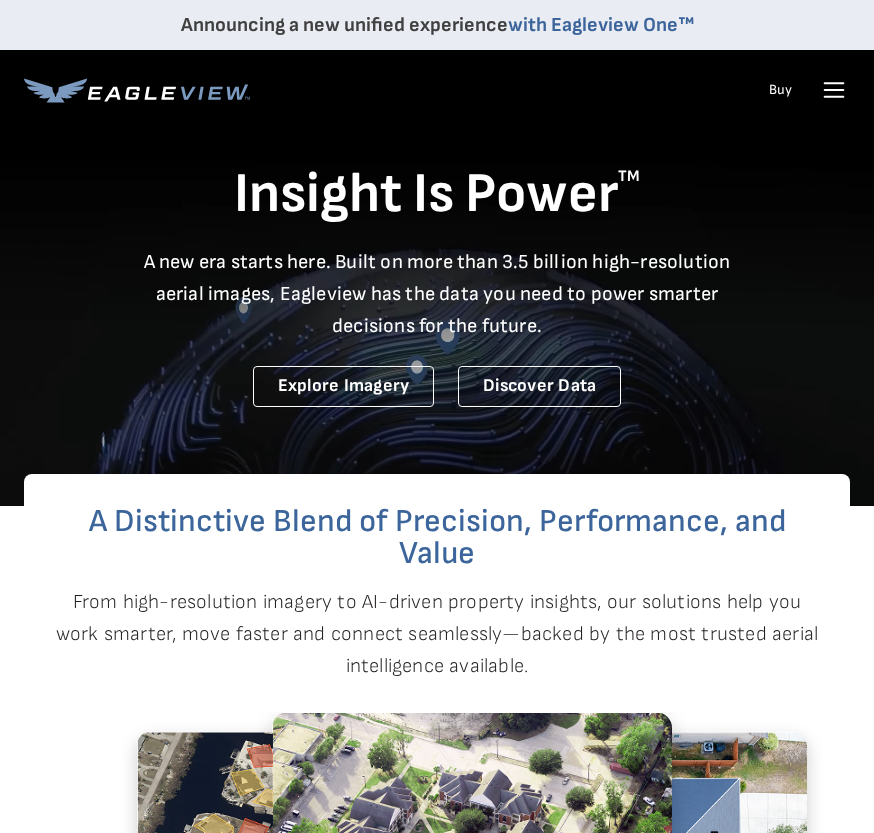 click 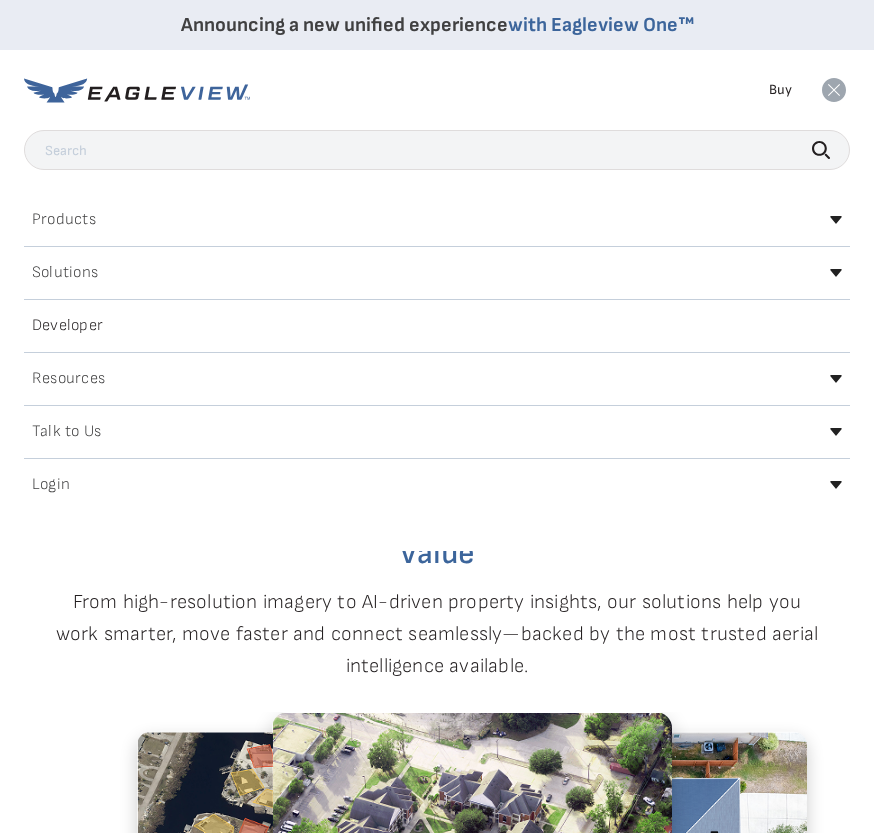 click on "Login" at bounding box center [437, 485] 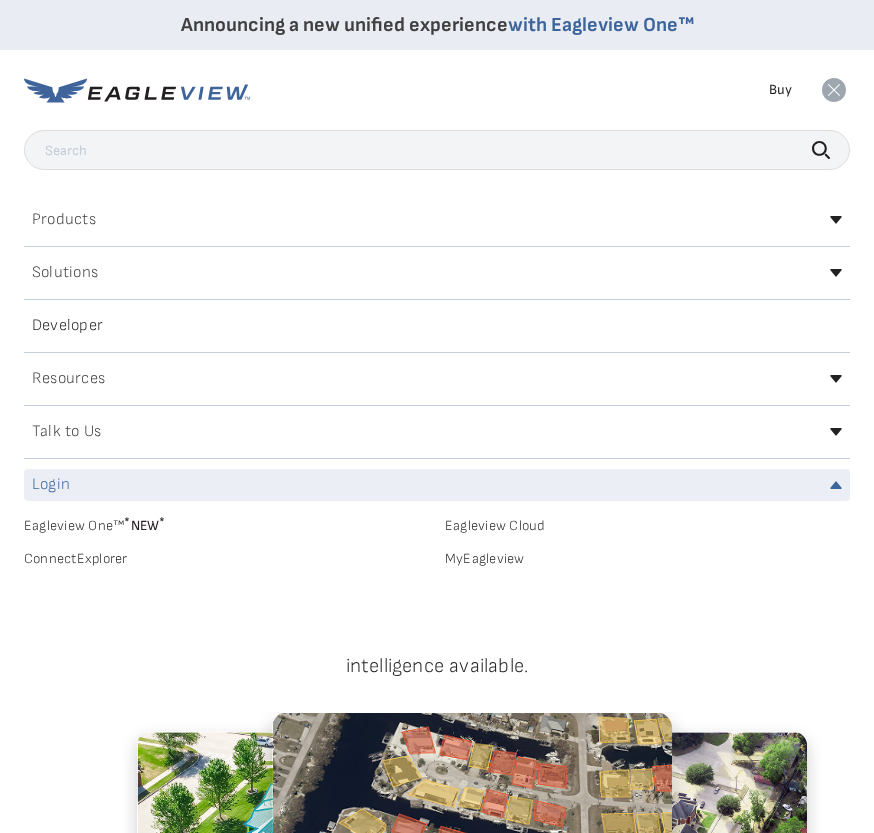 click on "MyEagleview" at bounding box center [647, 559] 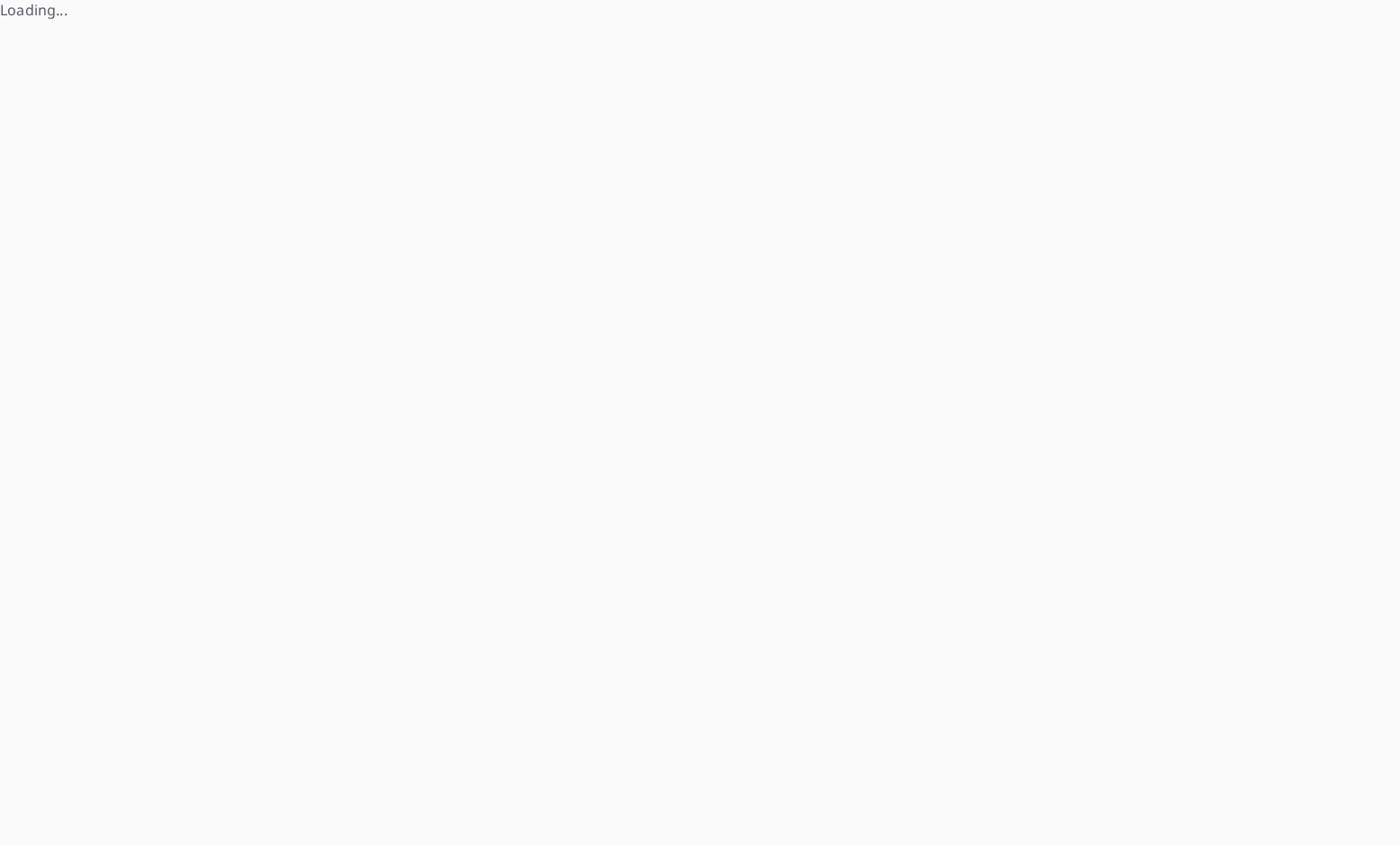 scroll, scrollTop: 0, scrollLeft: 0, axis: both 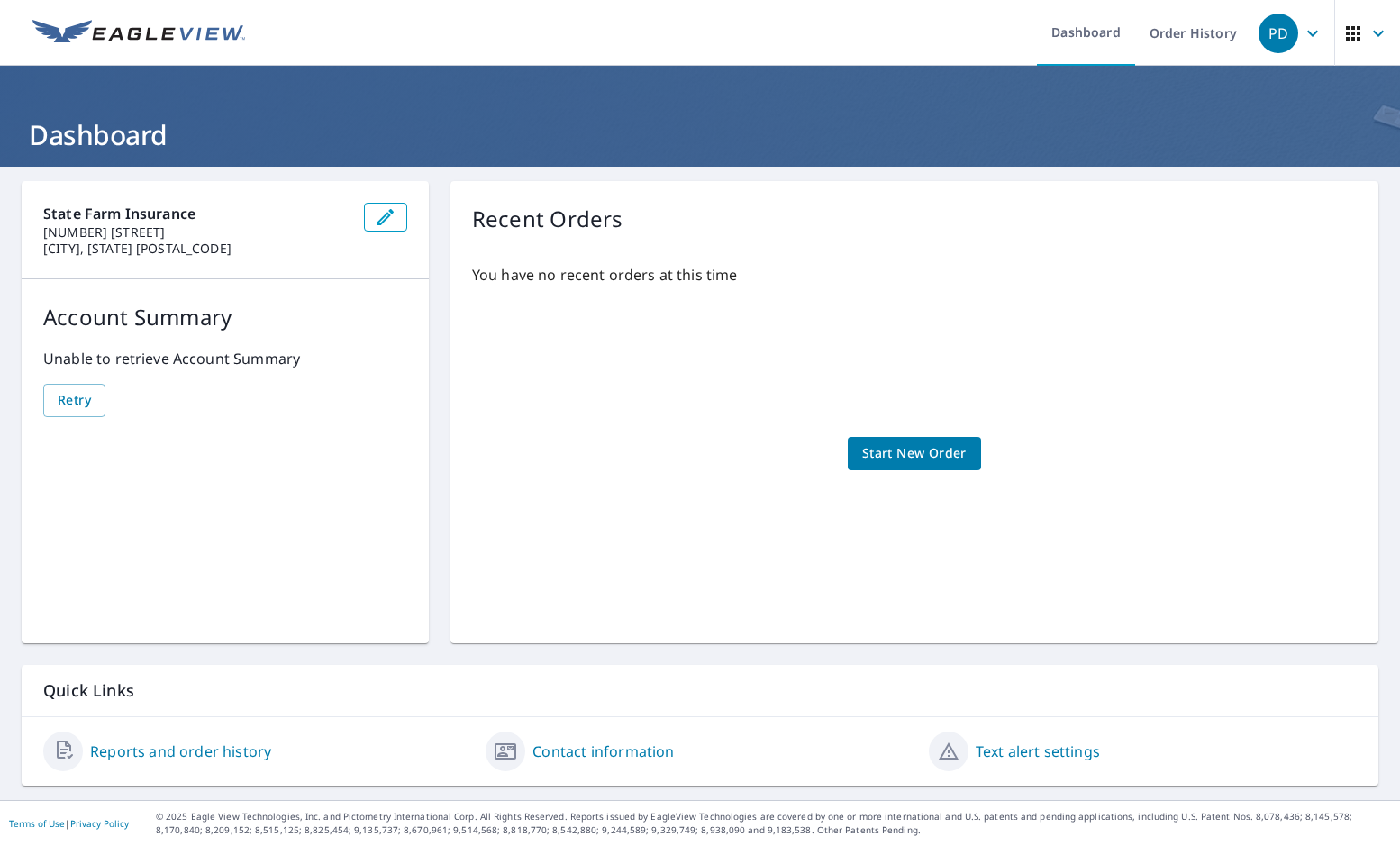 click on "Reports and order history" at bounding box center (180, 751) 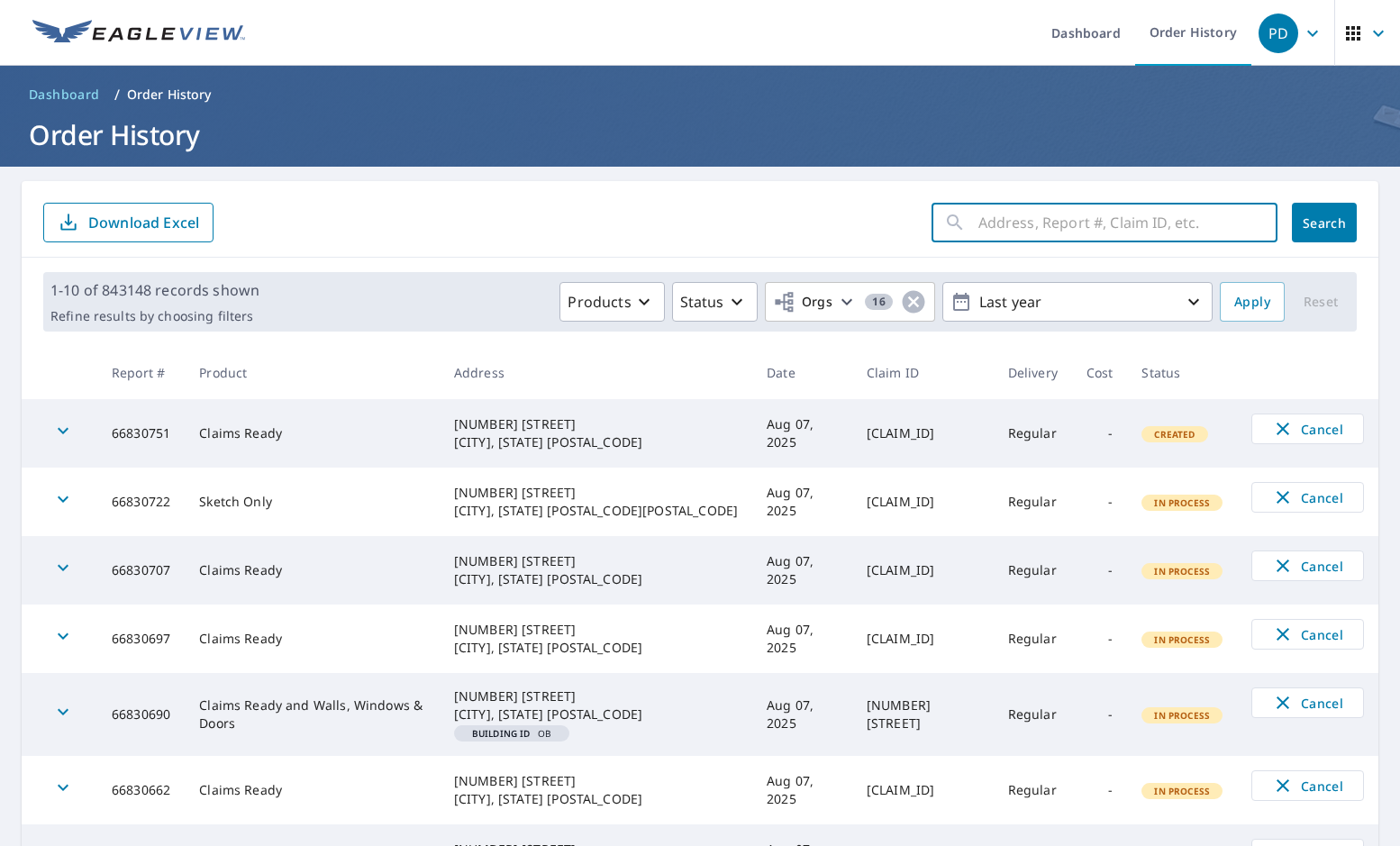 click at bounding box center [1128, 223] 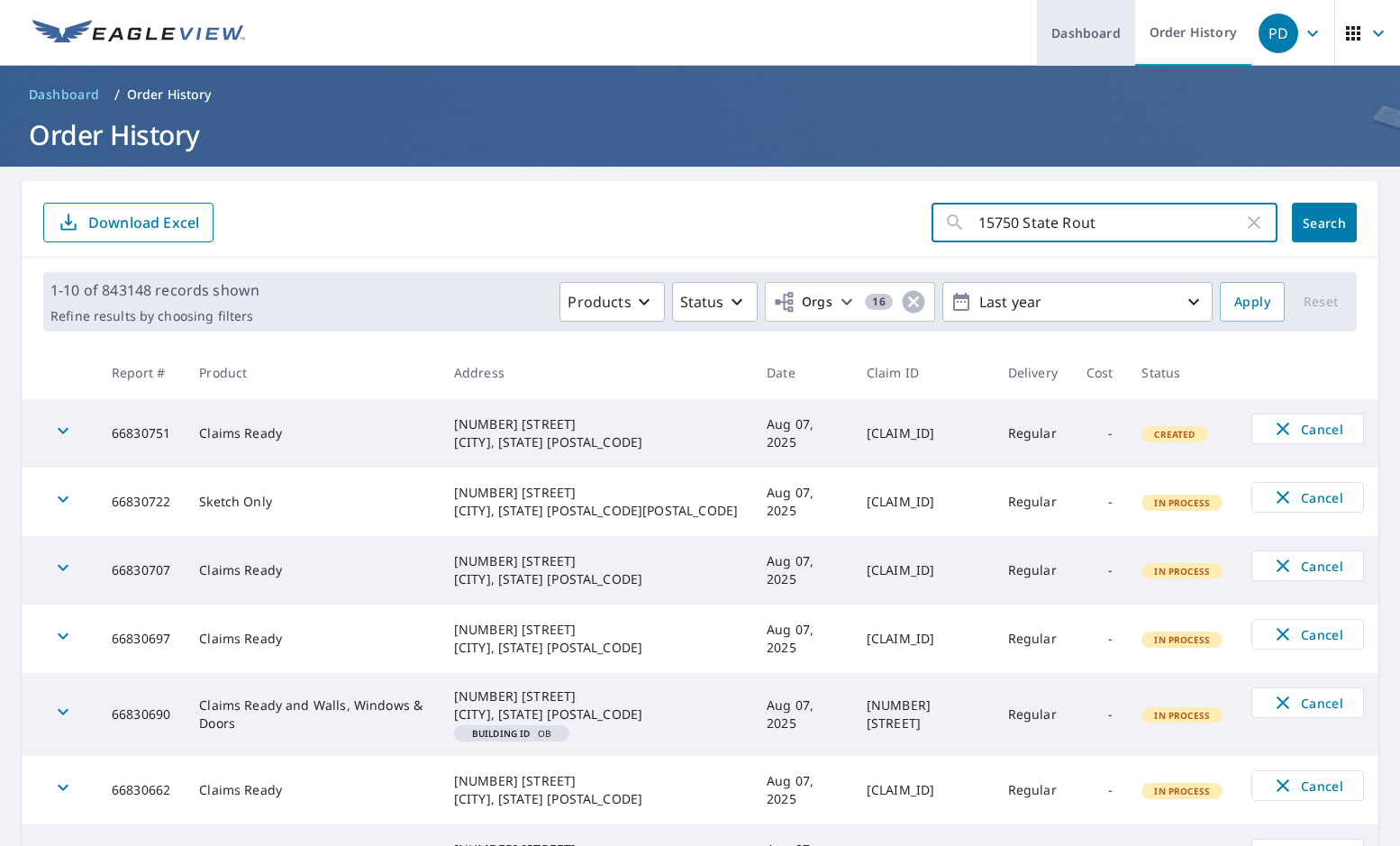 type on "15750 State Route" 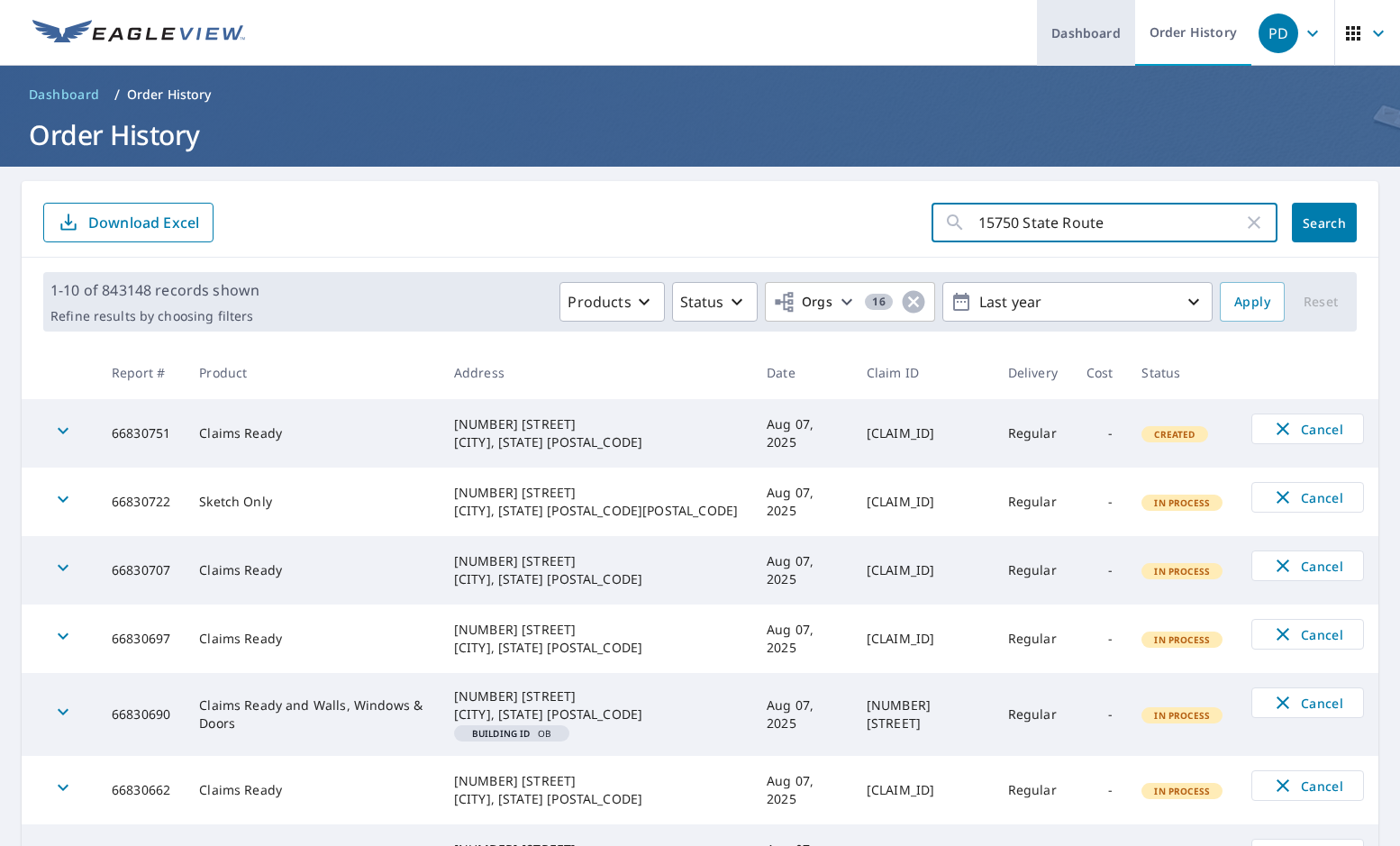 click on "Search" 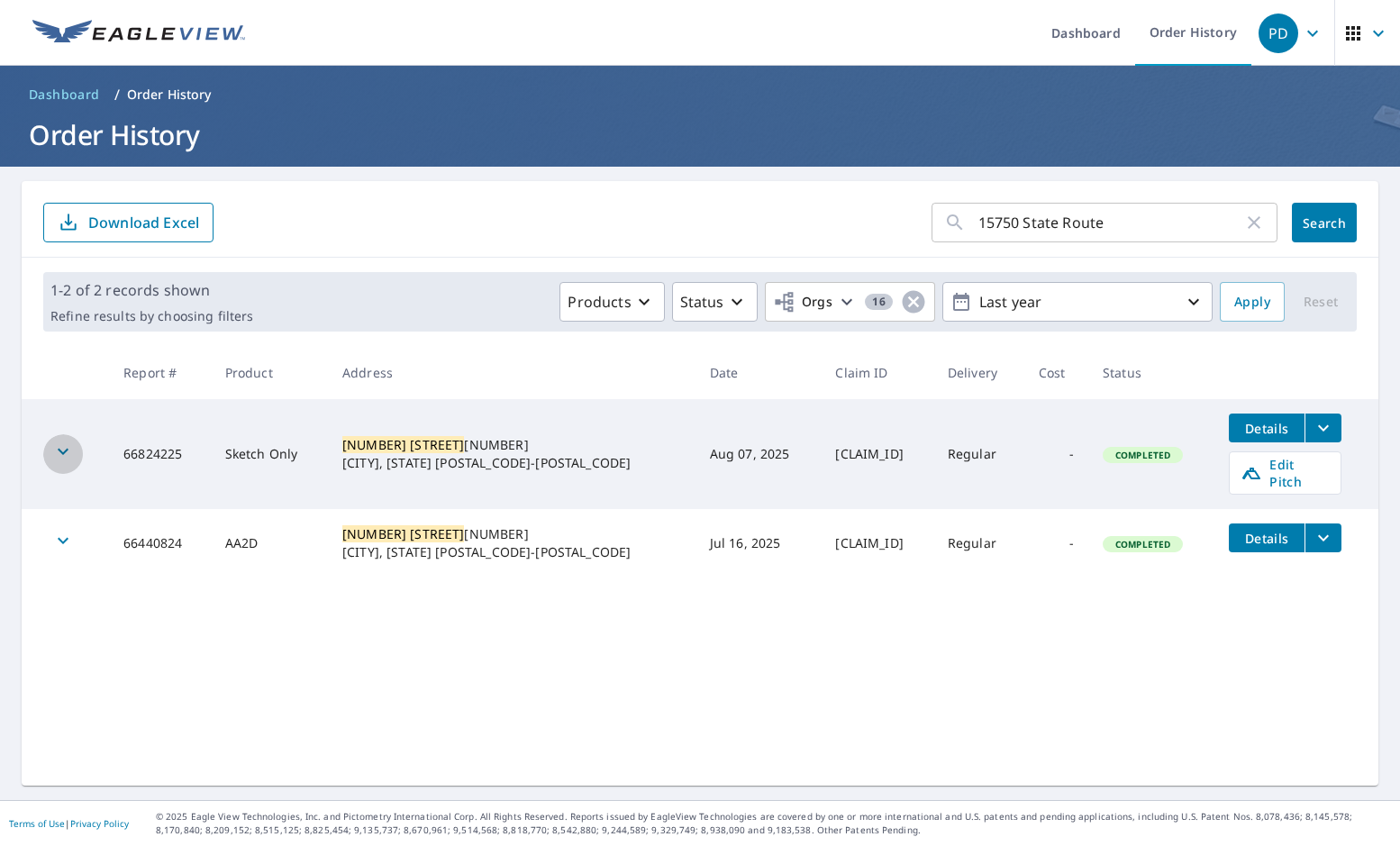 click 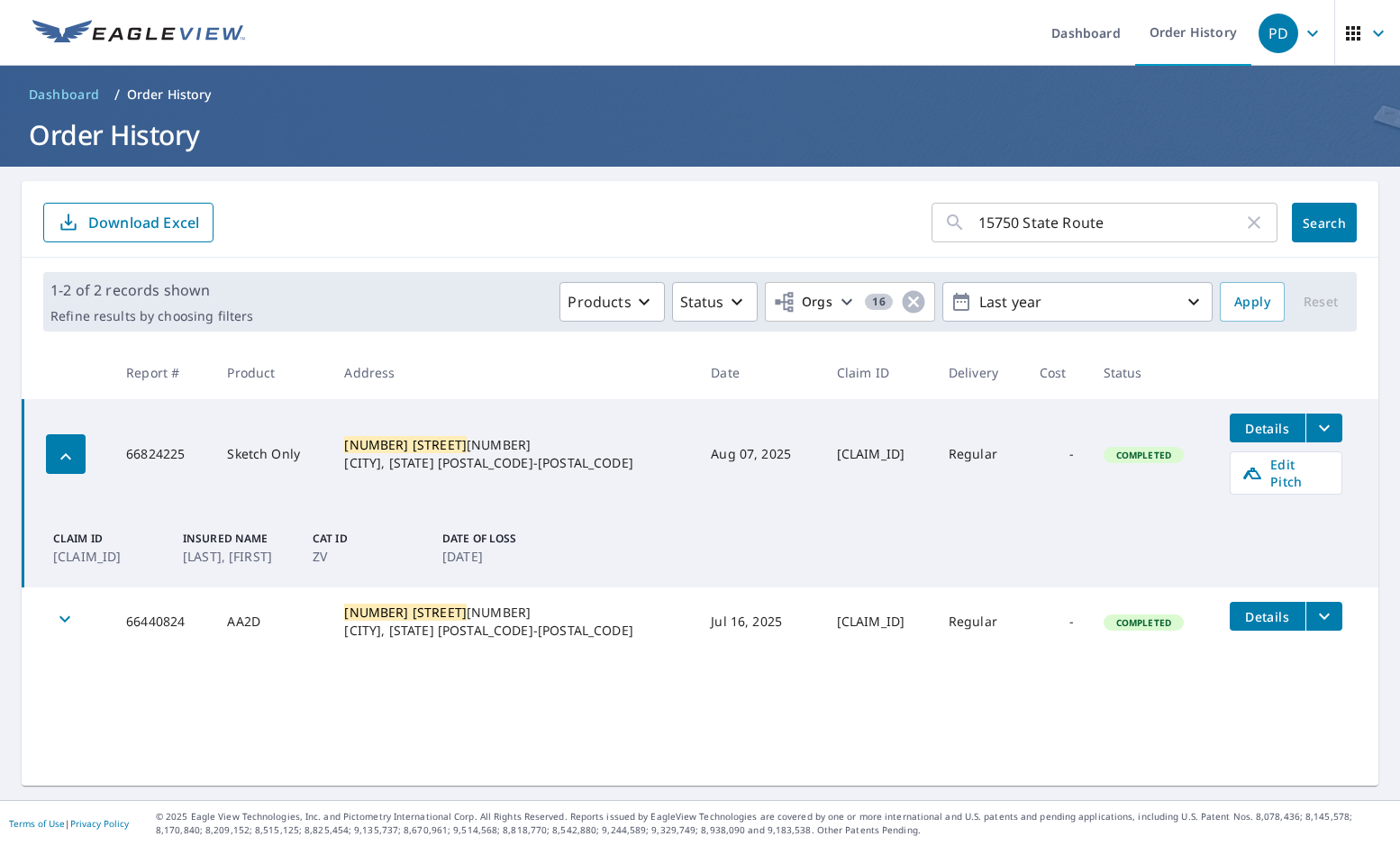 click 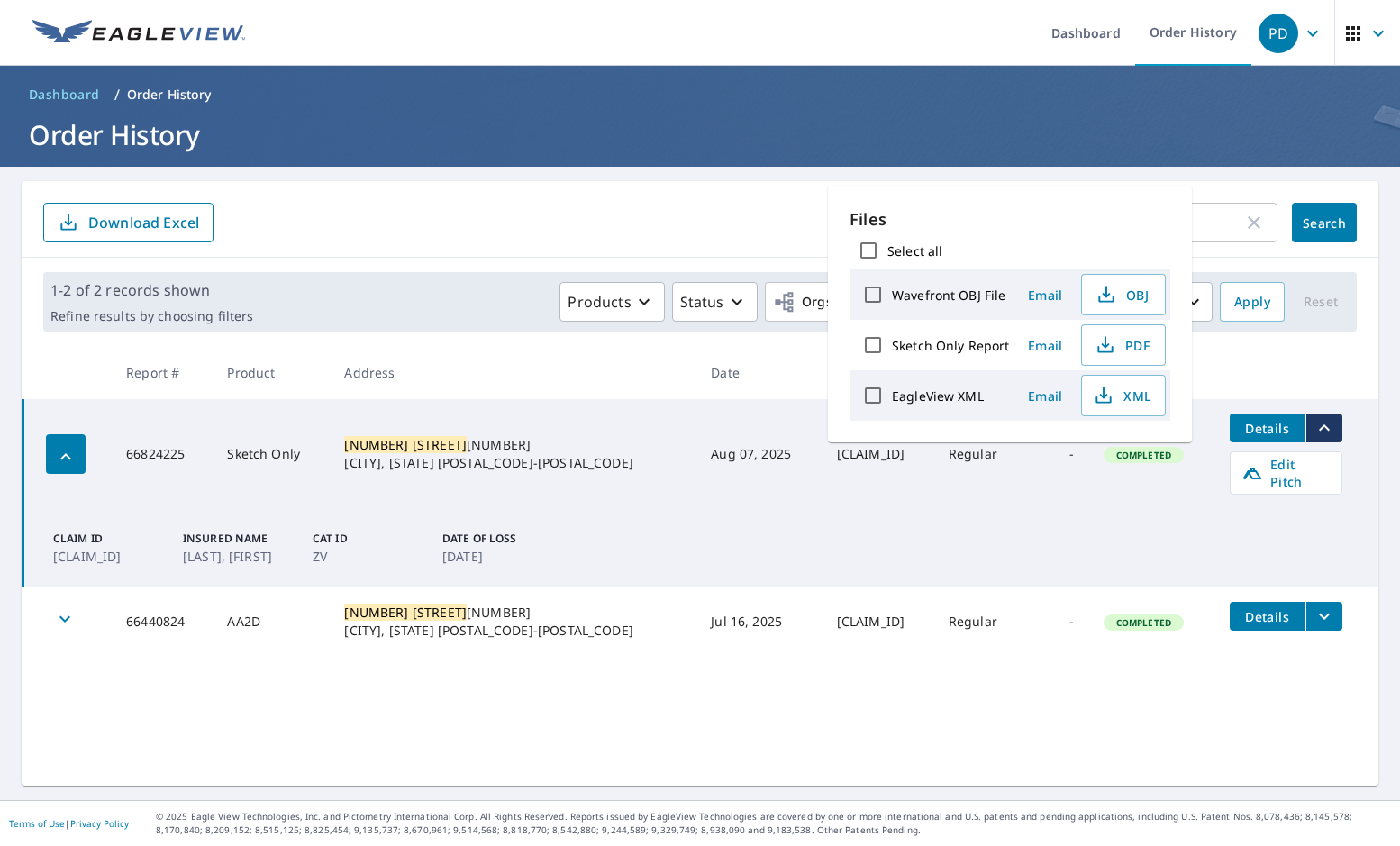 click on "Claim ID [CLAIM_ID] Insured Name [LAST], [FIRST] Cat ID [CAT_ID] Date of Loss [DATE]" at bounding box center (701, 548) 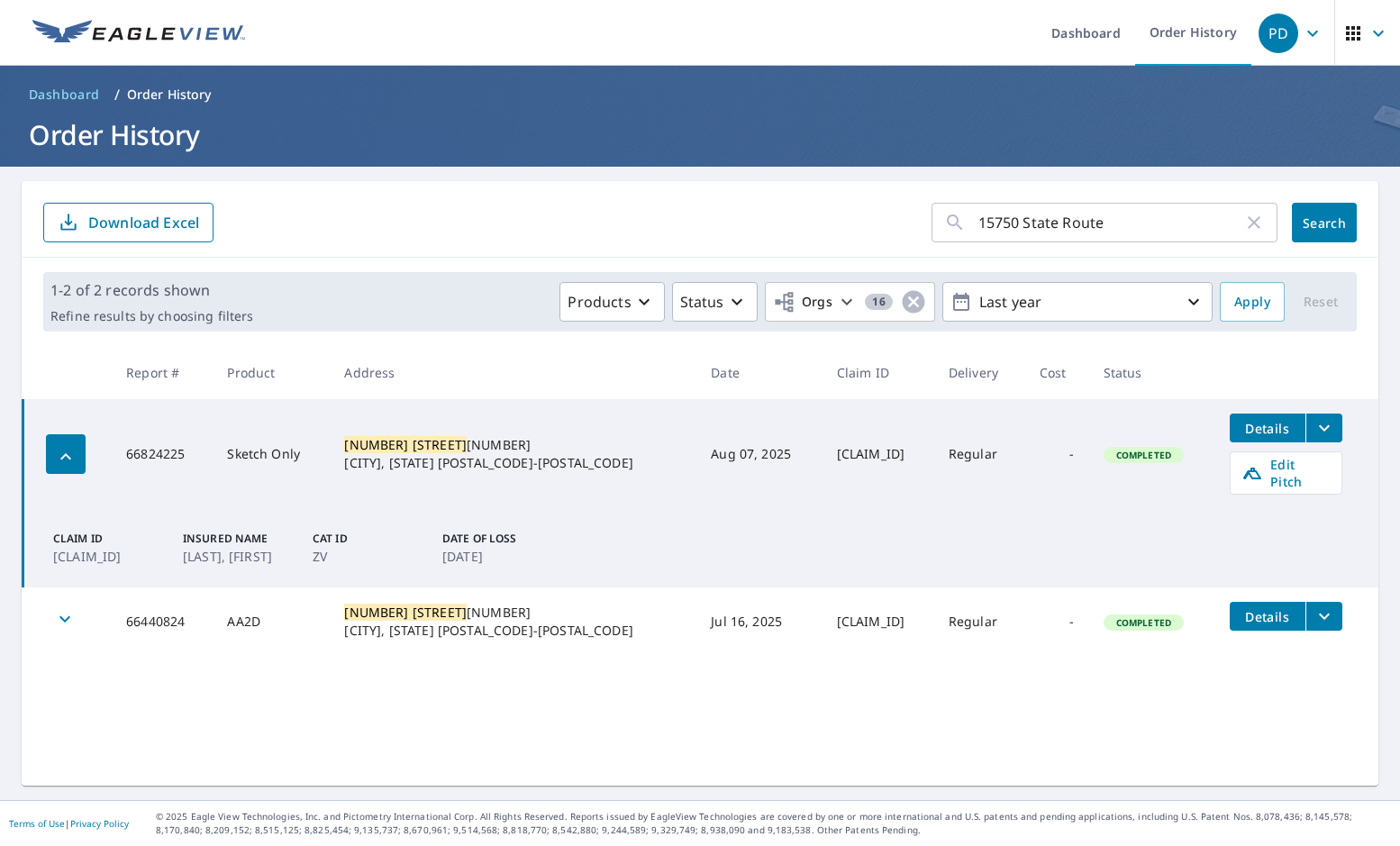 click on "[NUMBER] [STREET]
[CITY], [STATE] [POSTAL_CODE]-[POSTAL_CODE]" at bounding box center (513, 454) 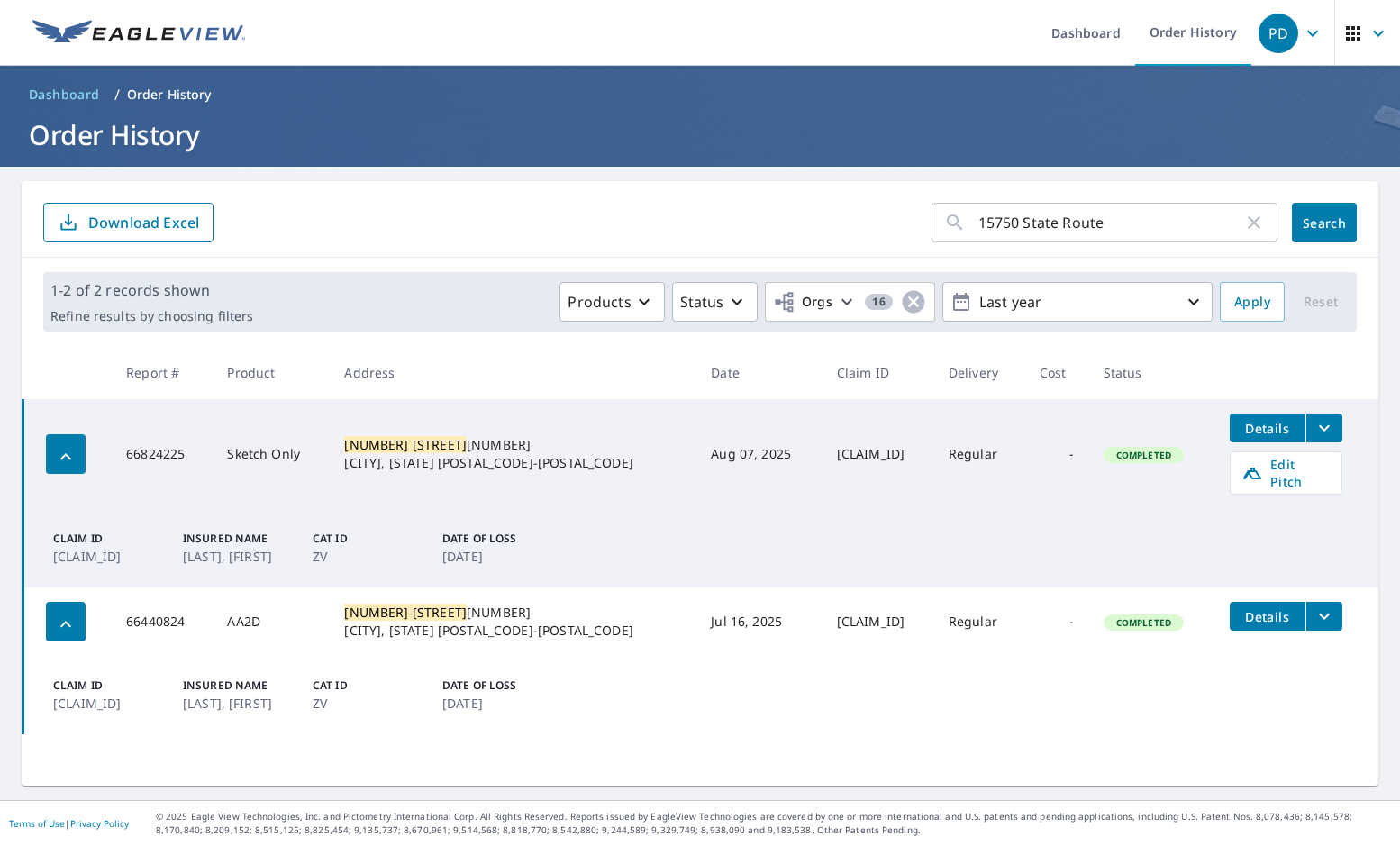 click on "Details" at bounding box center [1268, 428] 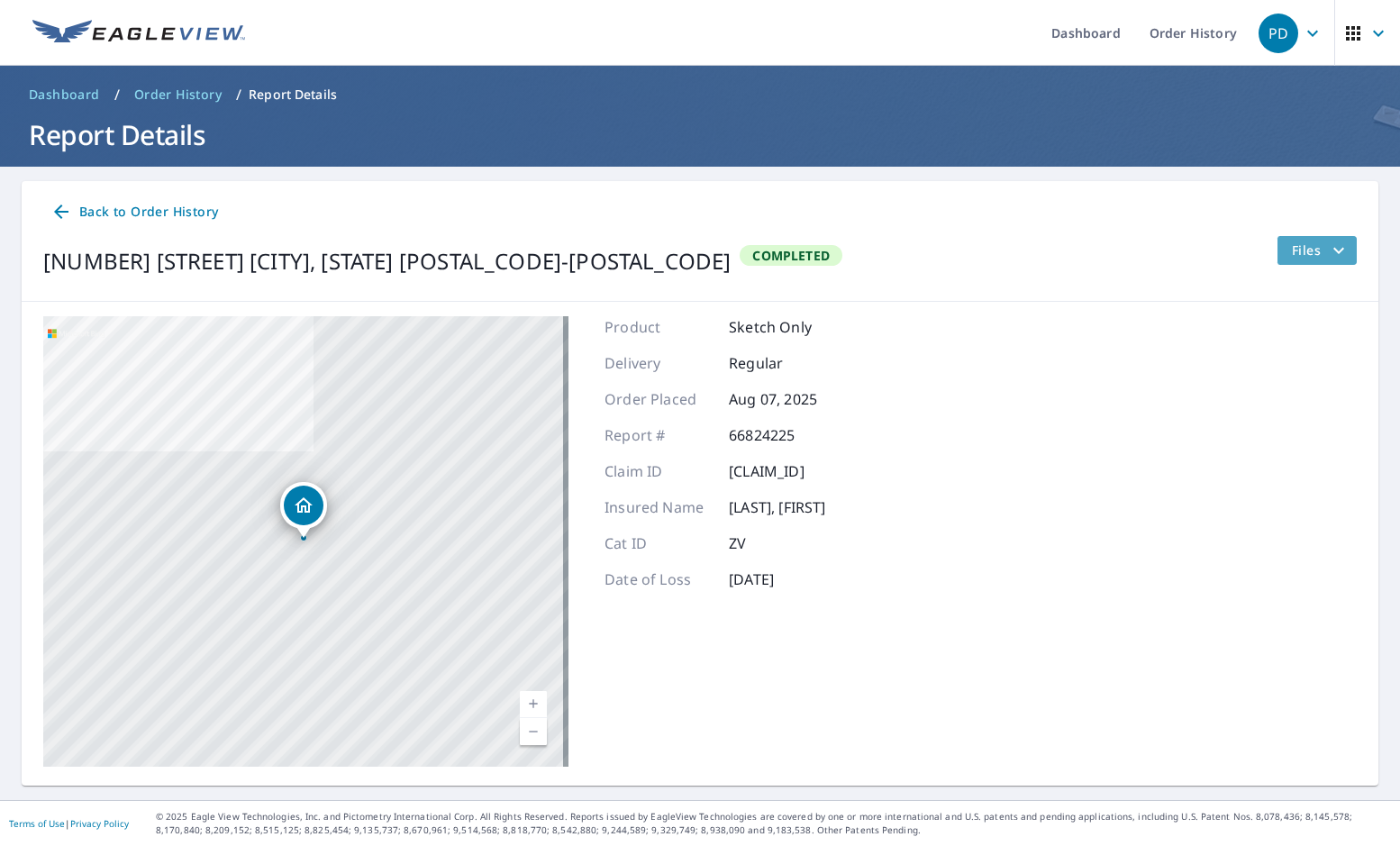 click 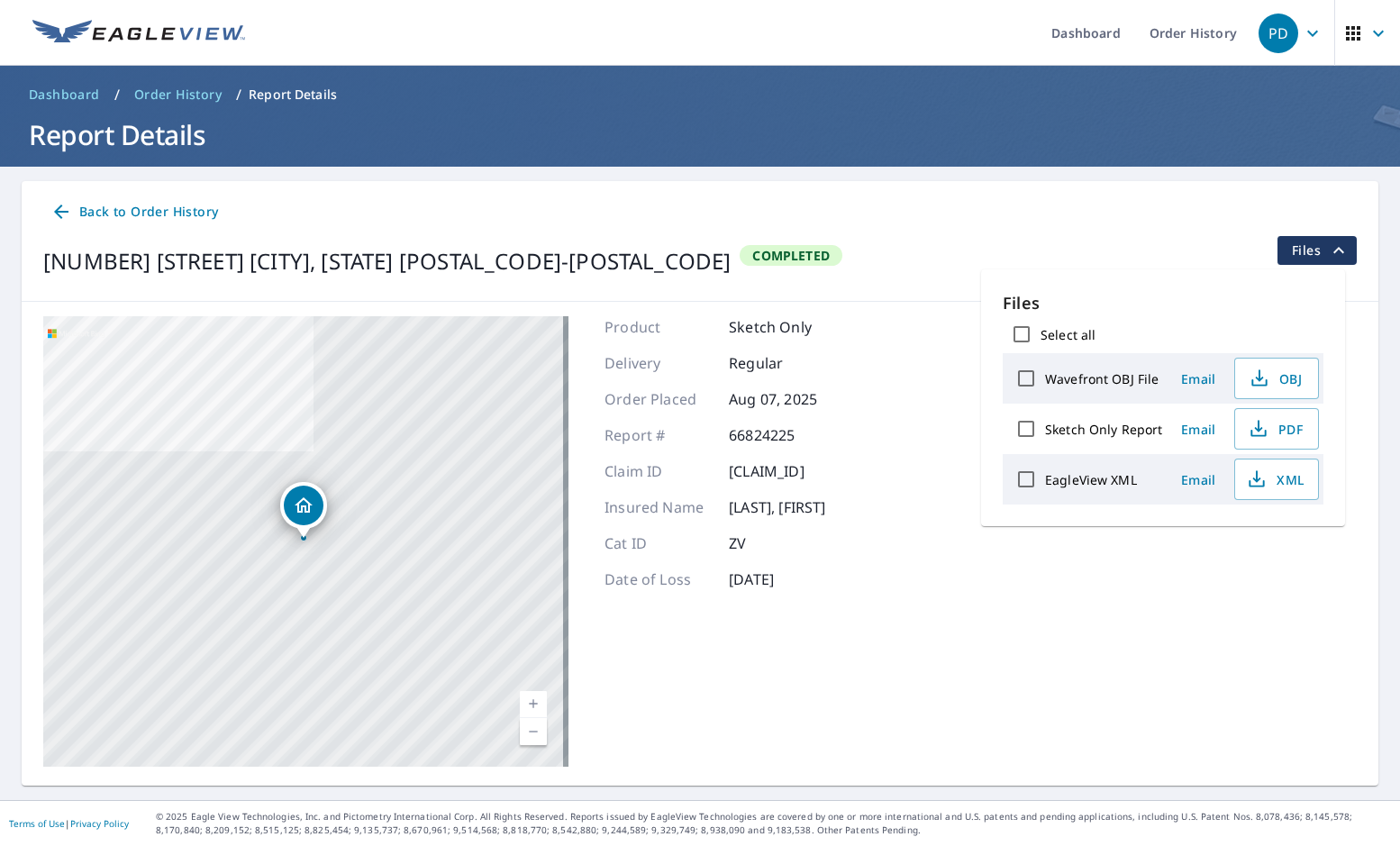 drag, startPoint x: 949, startPoint y: 275, endPoint x: 957, endPoint y: 256, distance: 20.615528 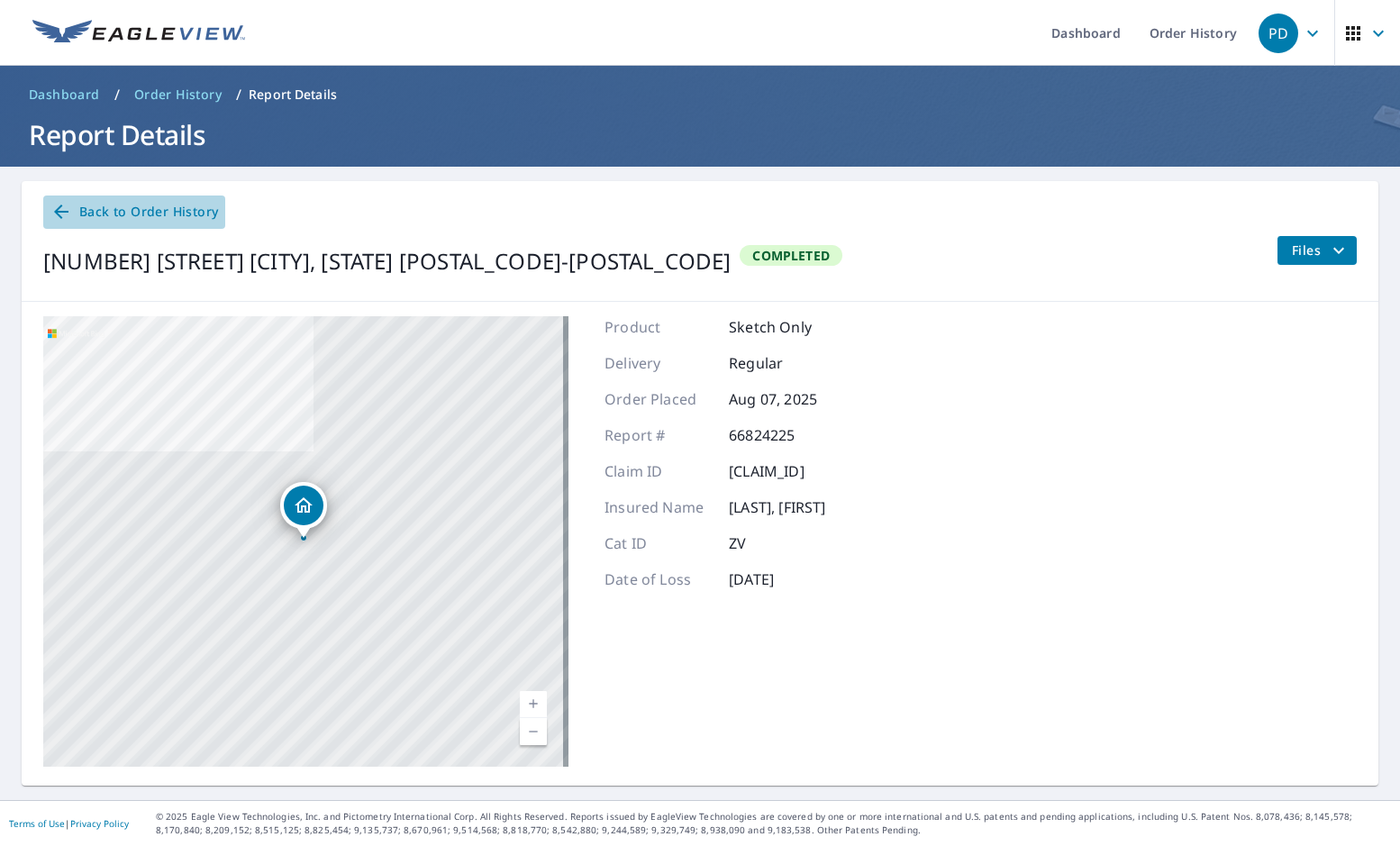 click on "Back to Order History" at bounding box center (134, 212) 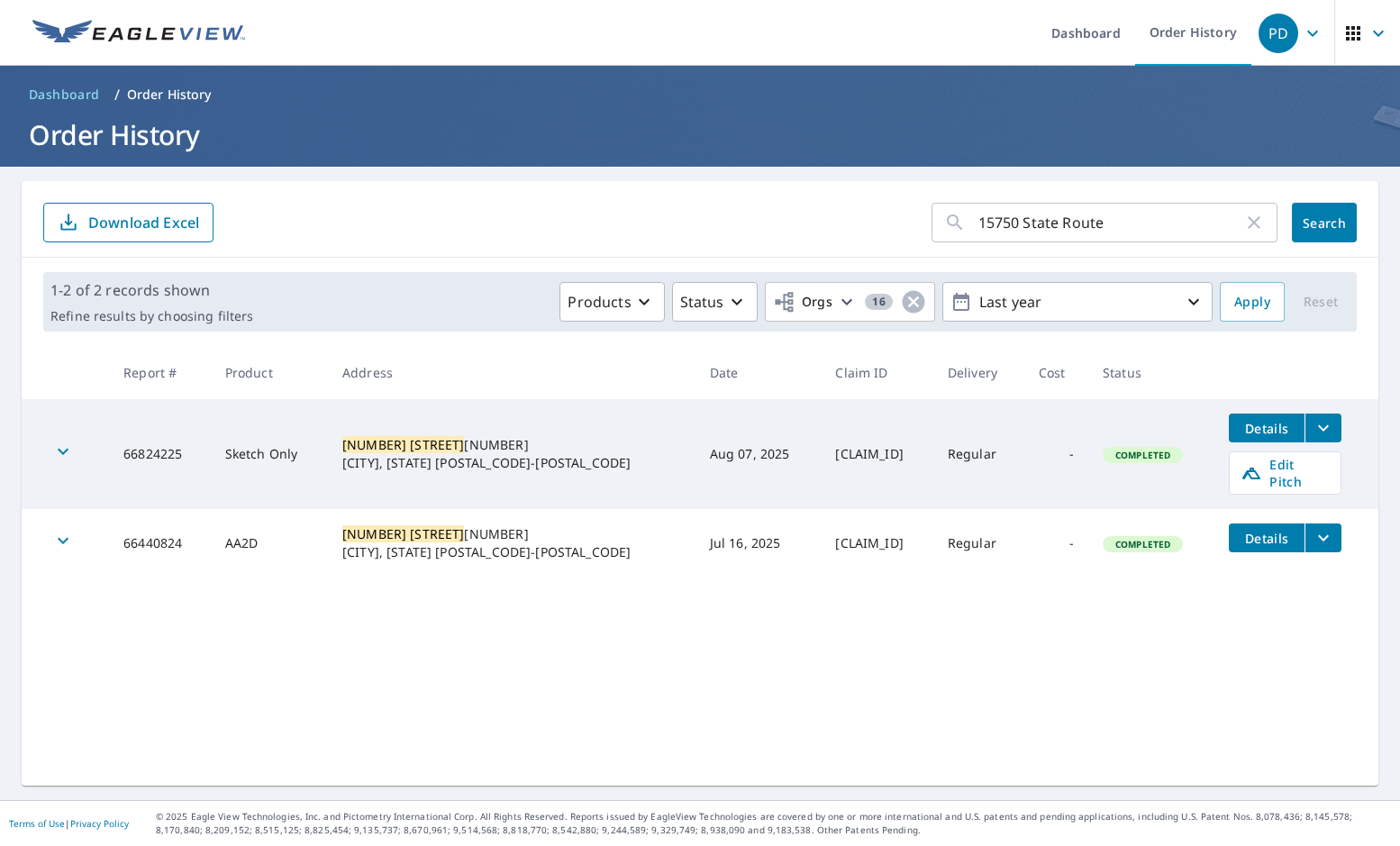click 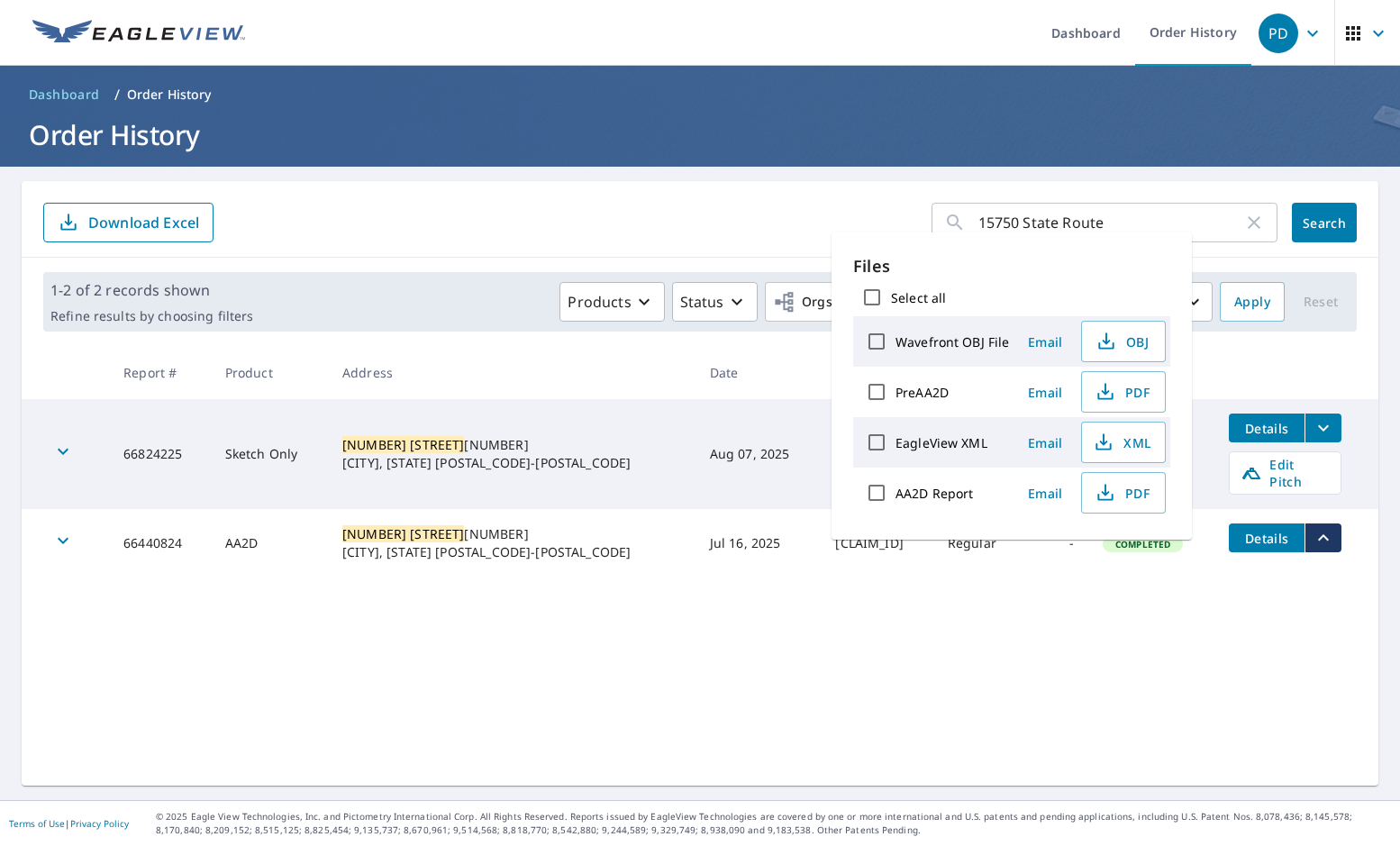 click 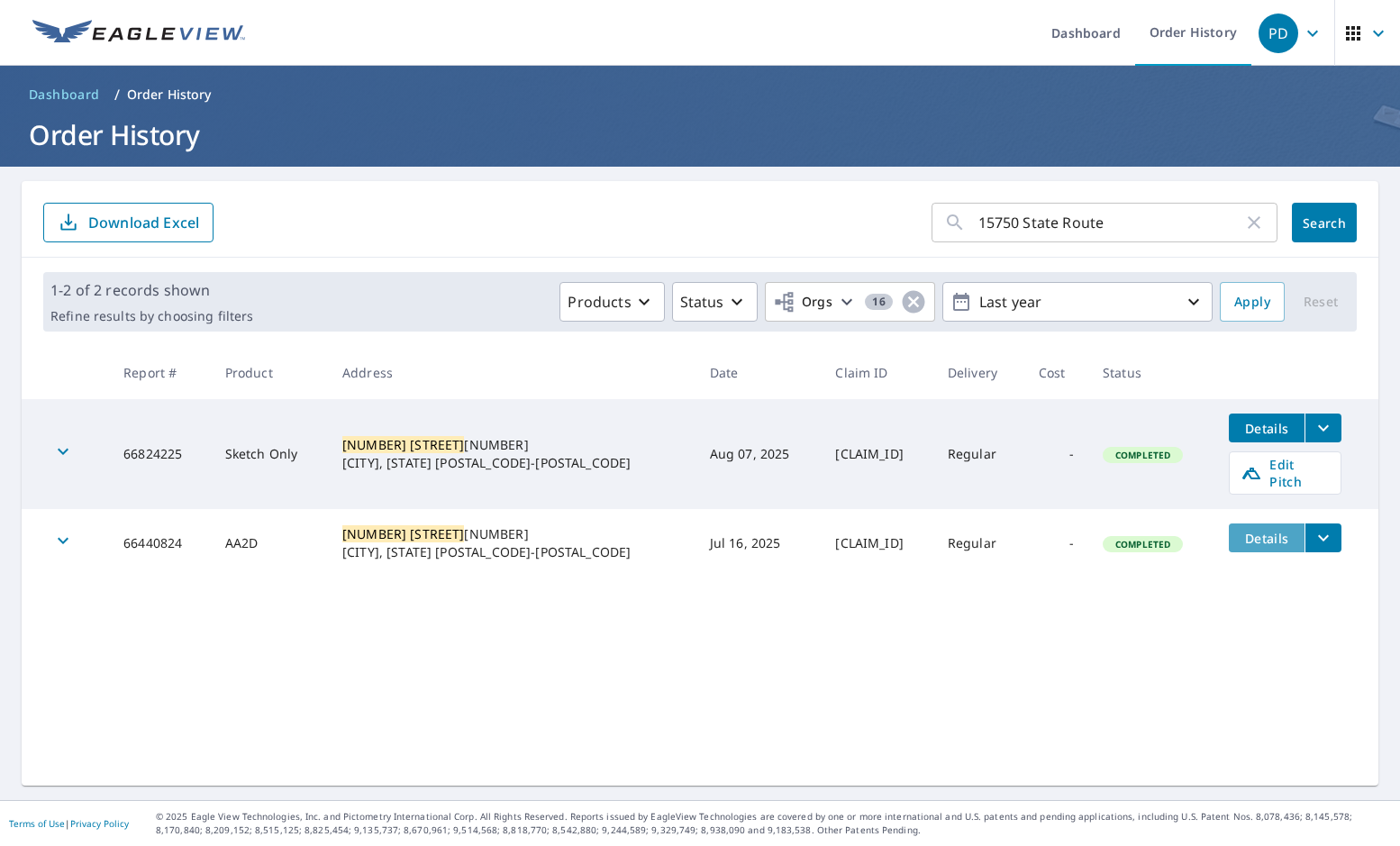 click on "Details" at bounding box center [1267, 538] 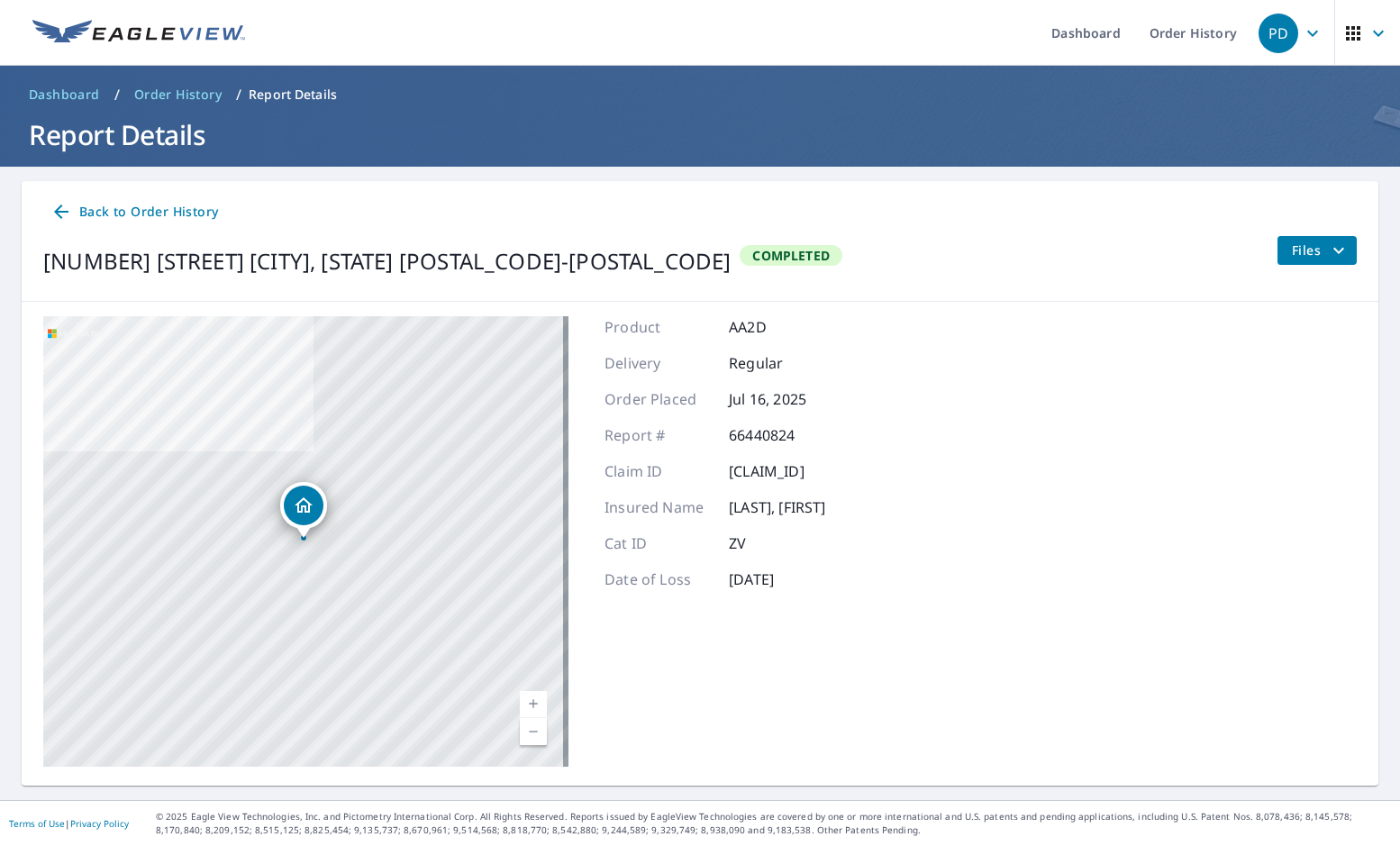 click 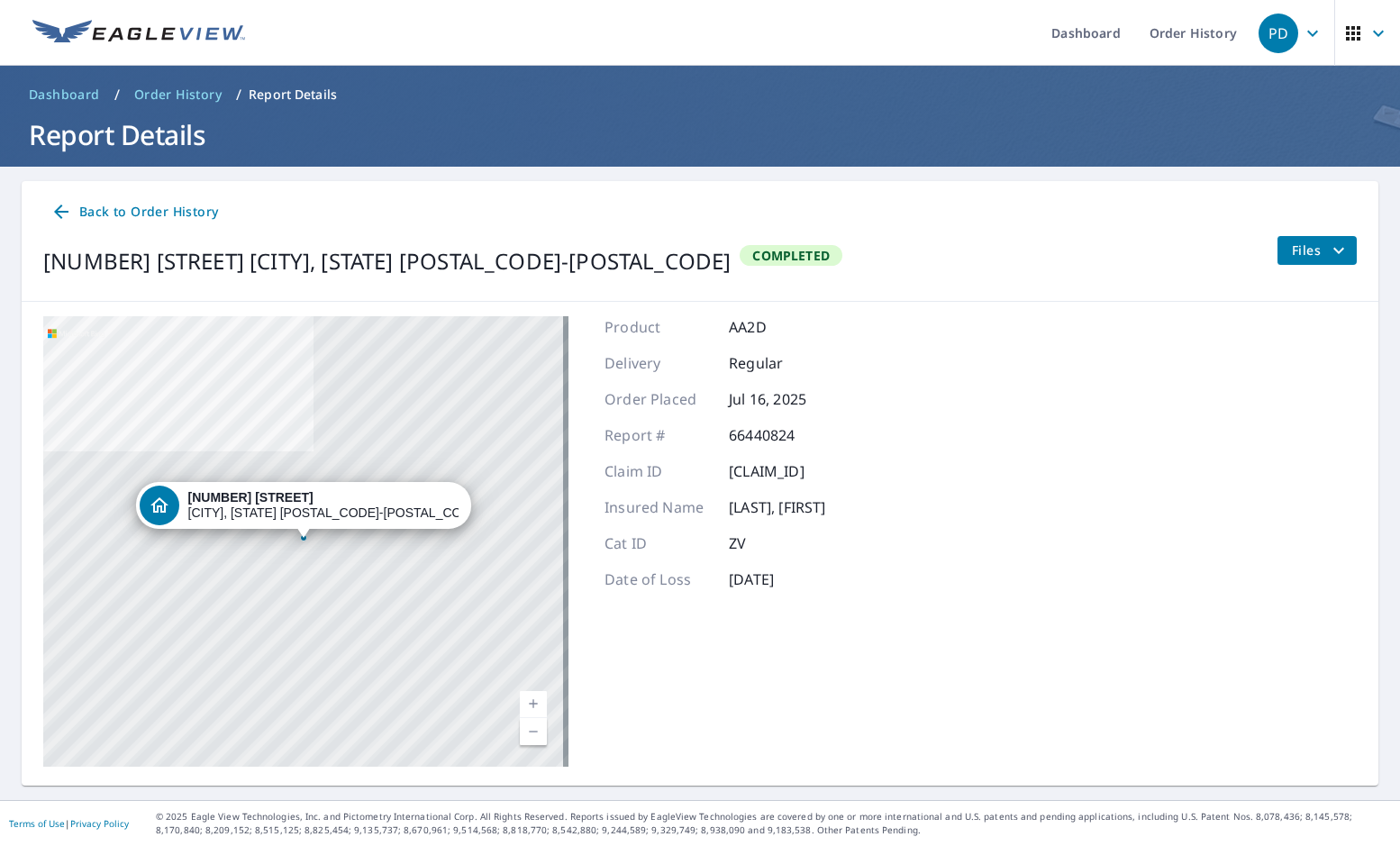 click at bounding box center (159, 505) 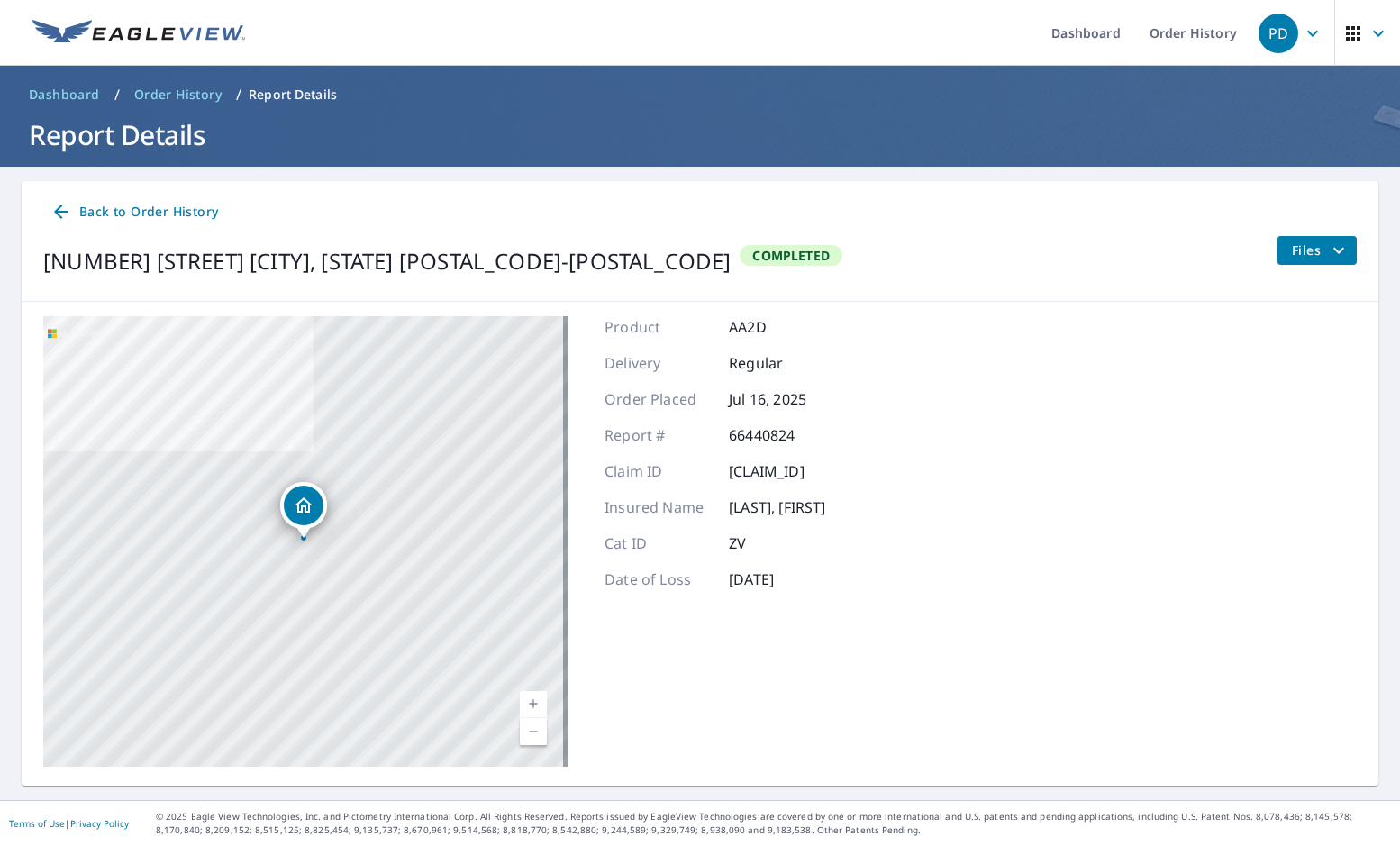 click 